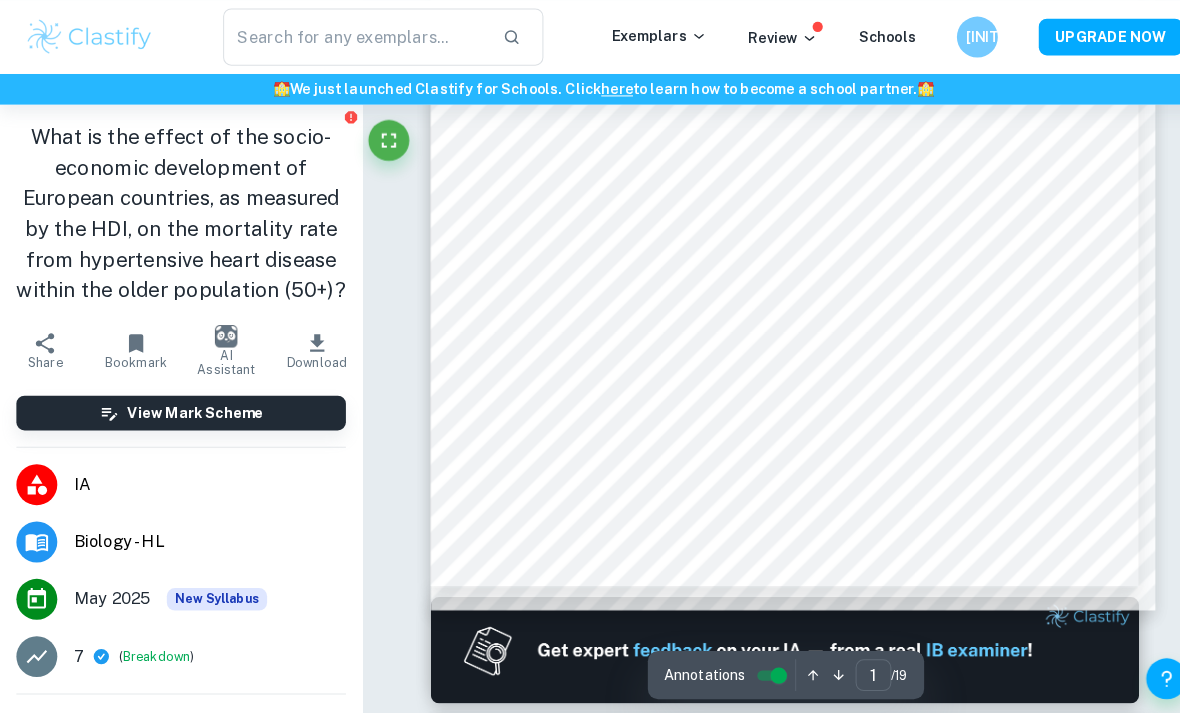 scroll, scrollTop: 527, scrollLeft: 0, axis: vertical 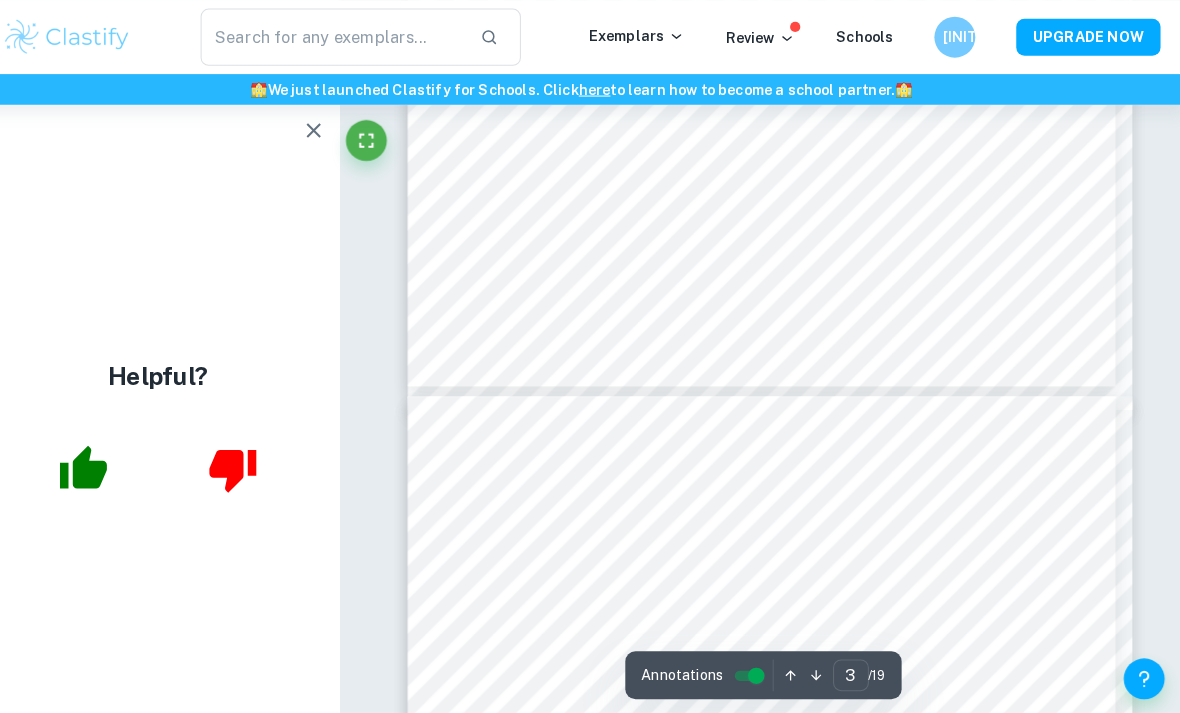 type on "4" 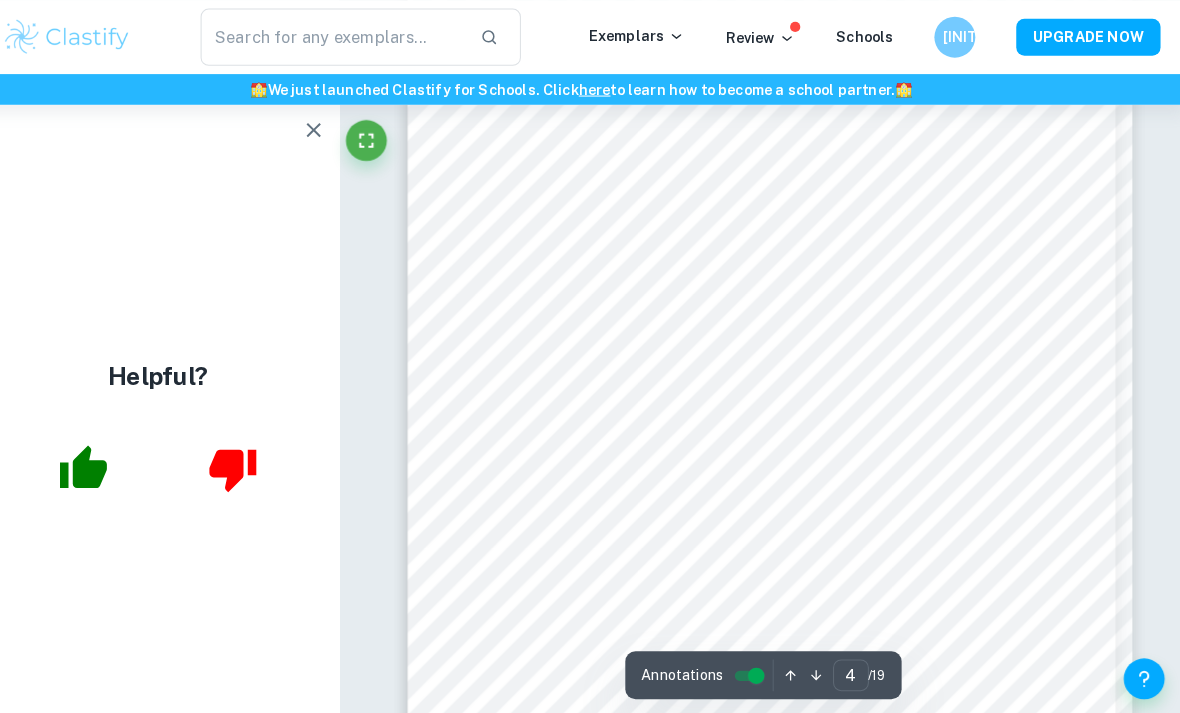 scroll, scrollTop: 3507, scrollLeft: 0, axis: vertical 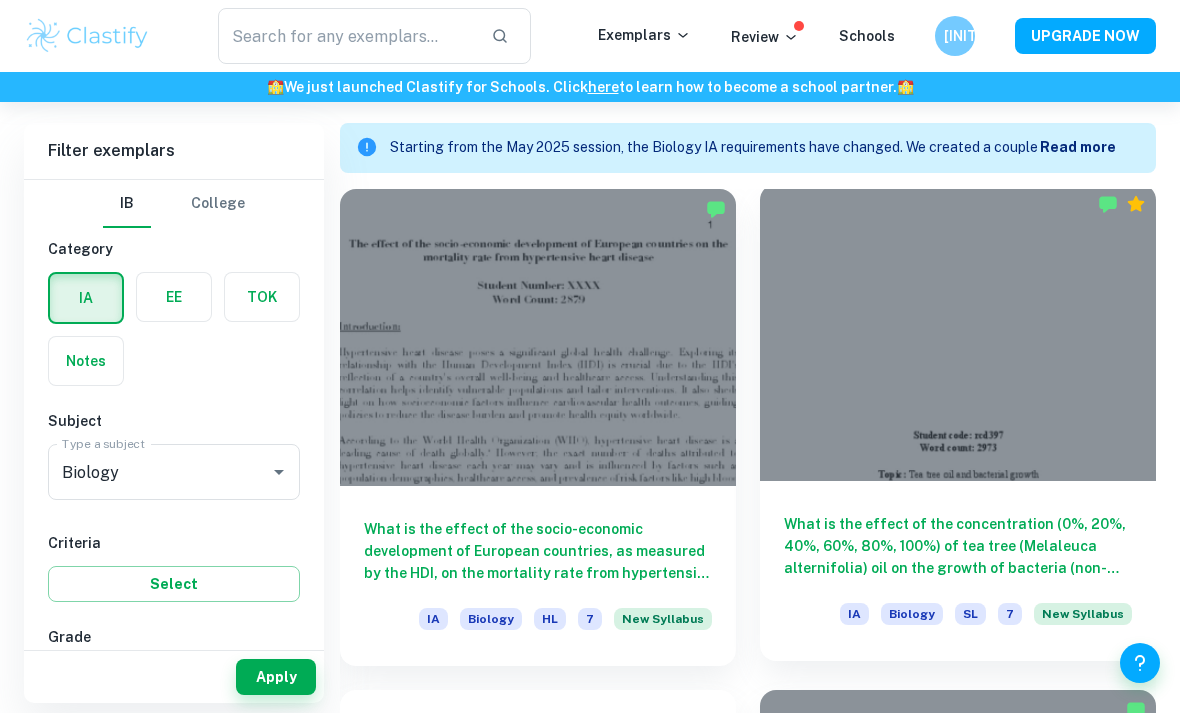click at bounding box center (958, 332) 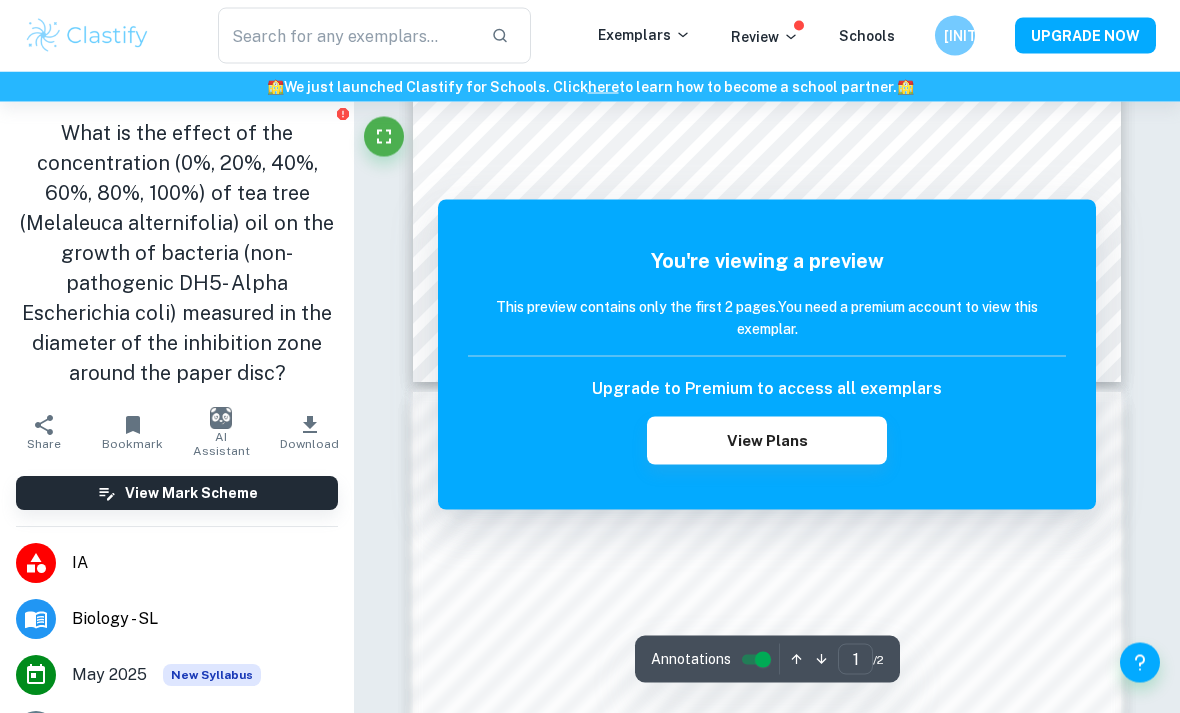 scroll, scrollTop: 679, scrollLeft: 0, axis: vertical 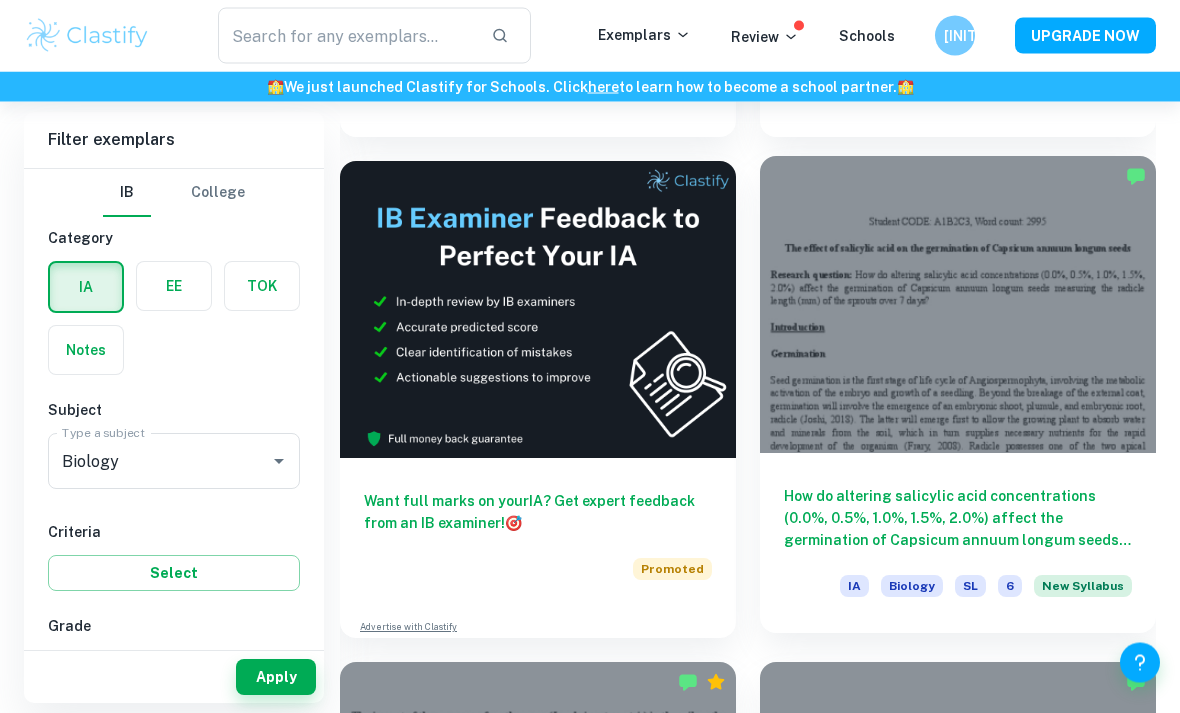 click at bounding box center [958, 305] 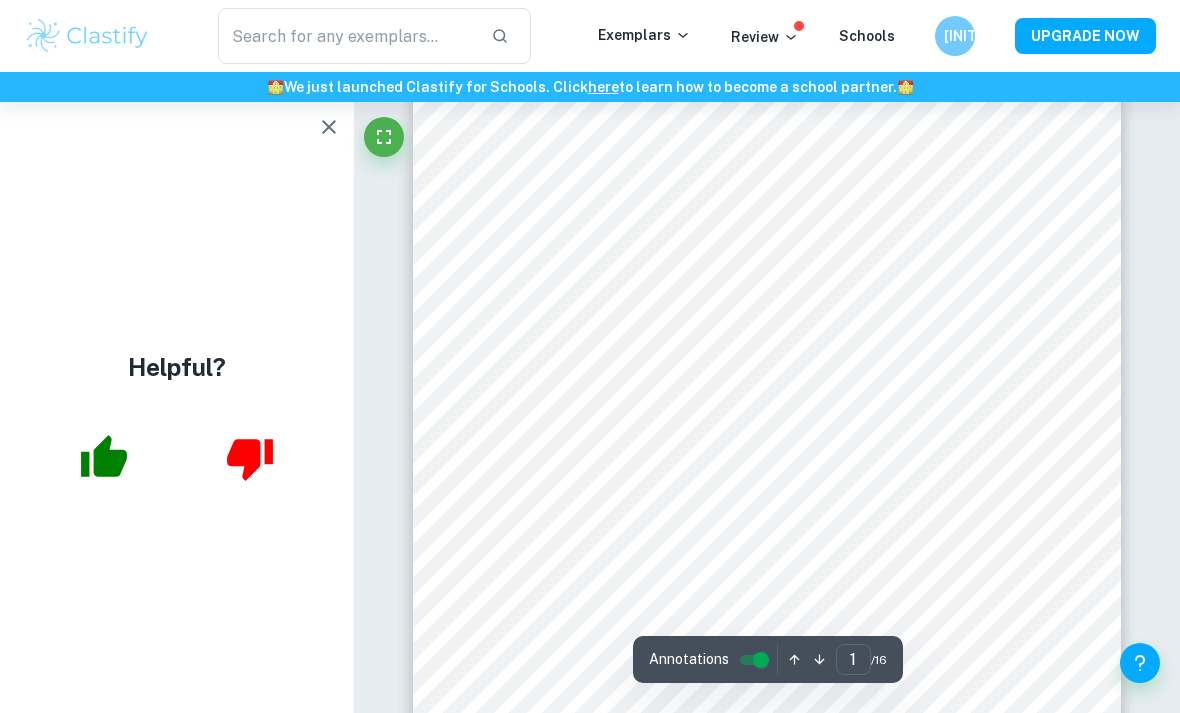 scroll, scrollTop: 345, scrollLeft: 0, axis: vertical 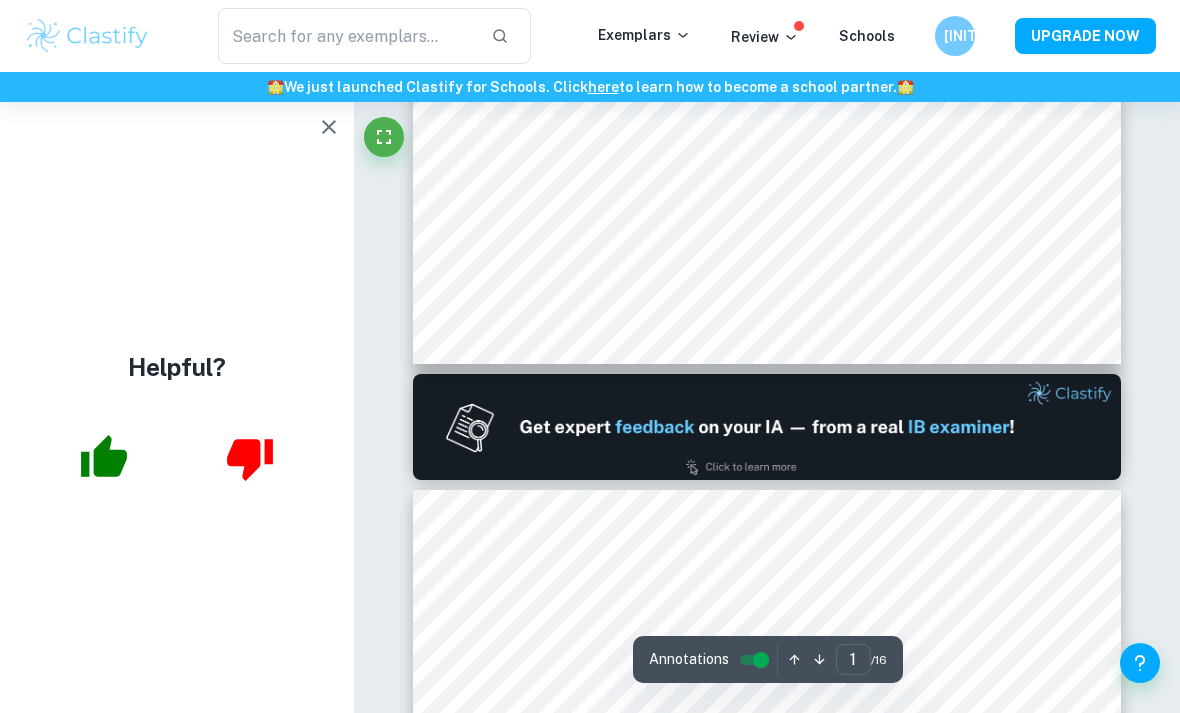 type on "2" 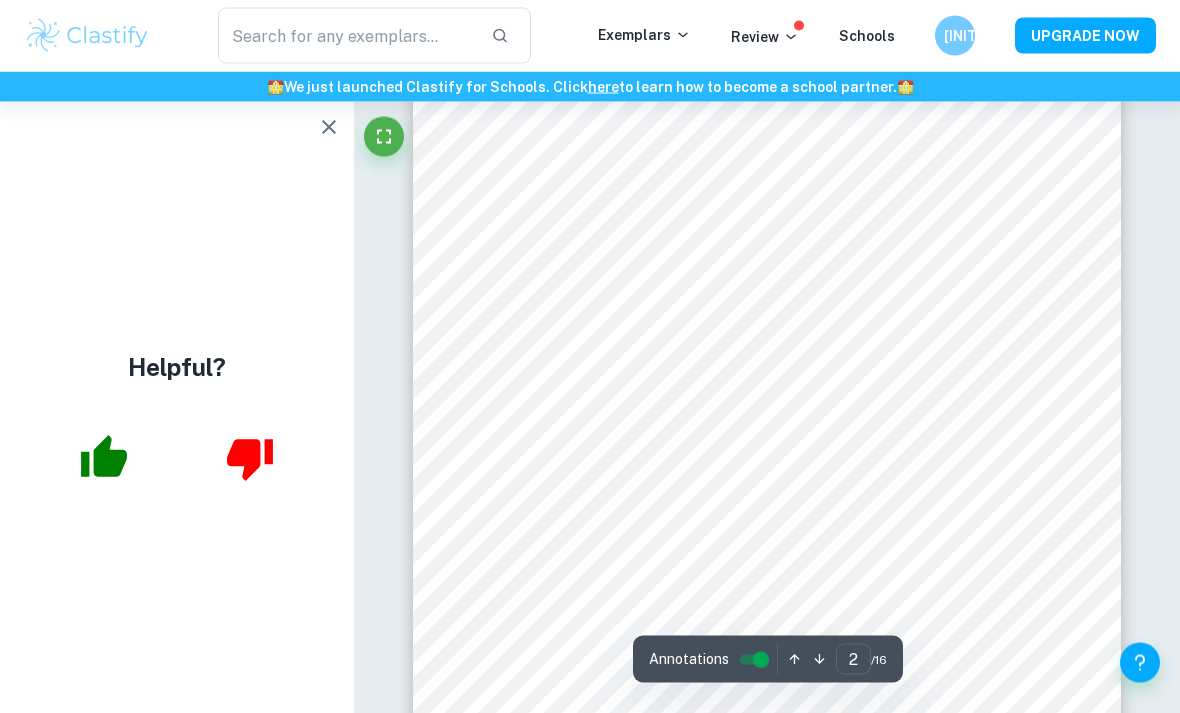 scroll, scrollTop: 1337, scrollLeft: 0, axis: vertical 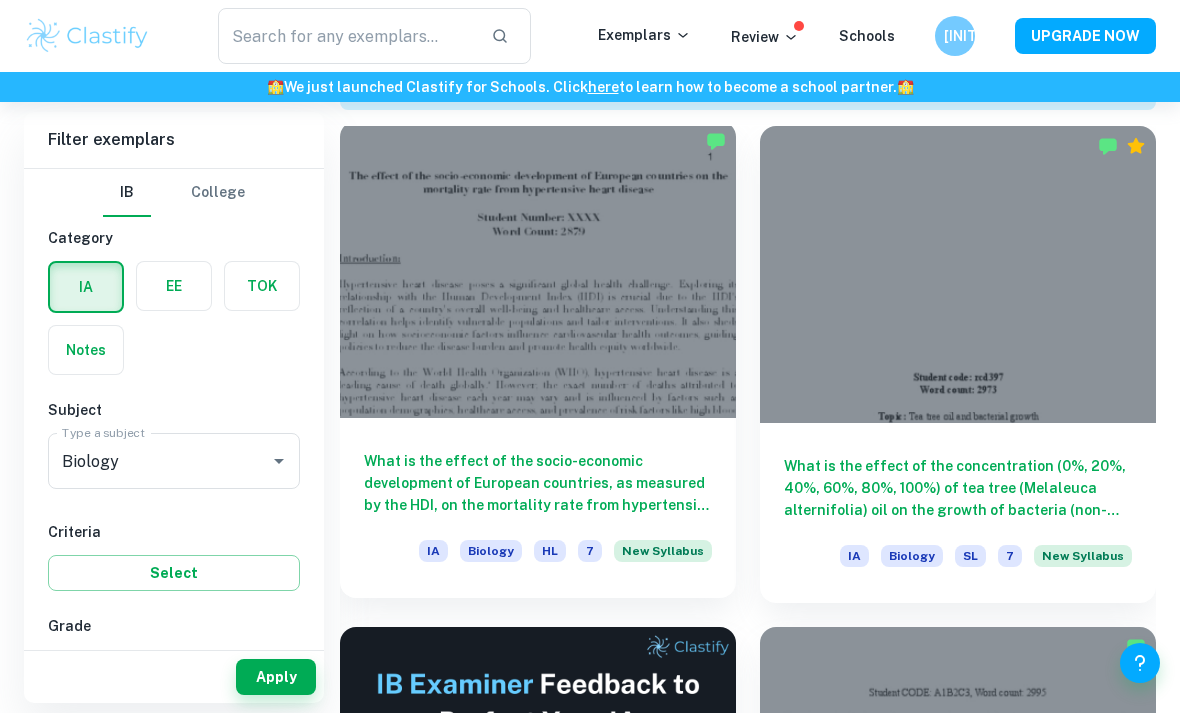 click on "What is the effect of the socio-economic development of European countries, as measured by the HDI, on the mortality rate from hypertensive heart disease within the older population (50+)?" at bounding box center [538, 483] 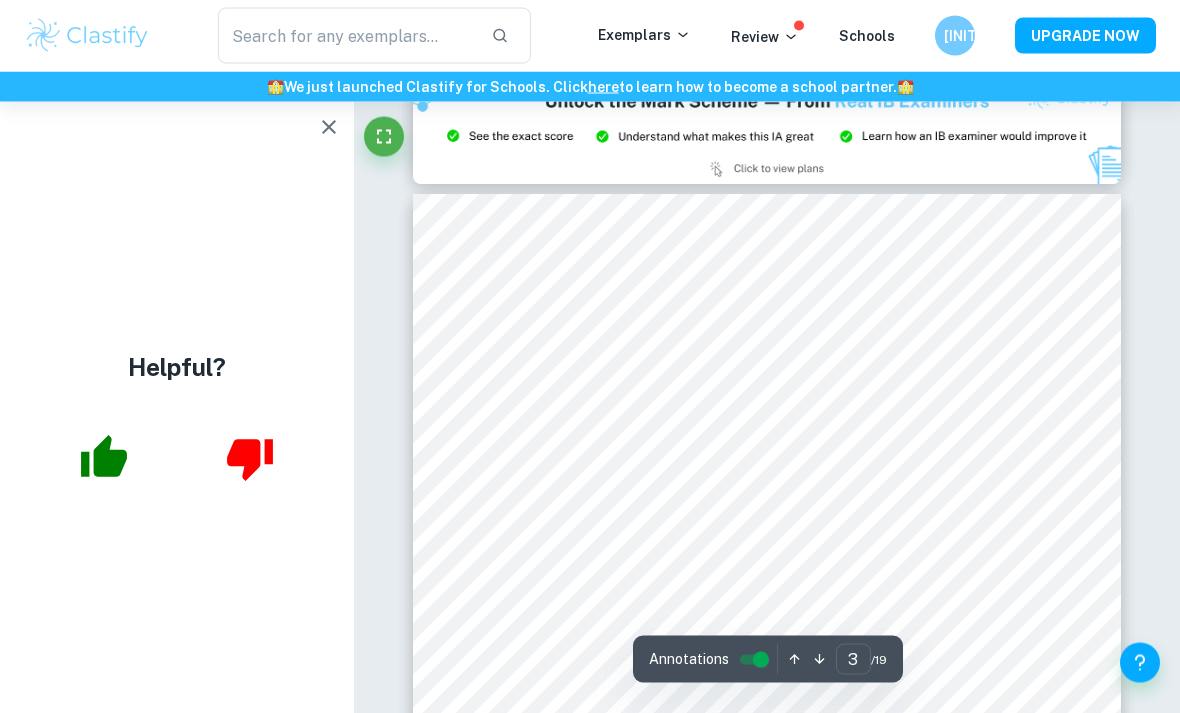 scroll, scrollTop: 2182, scrollLeft: 0, axis: vertical 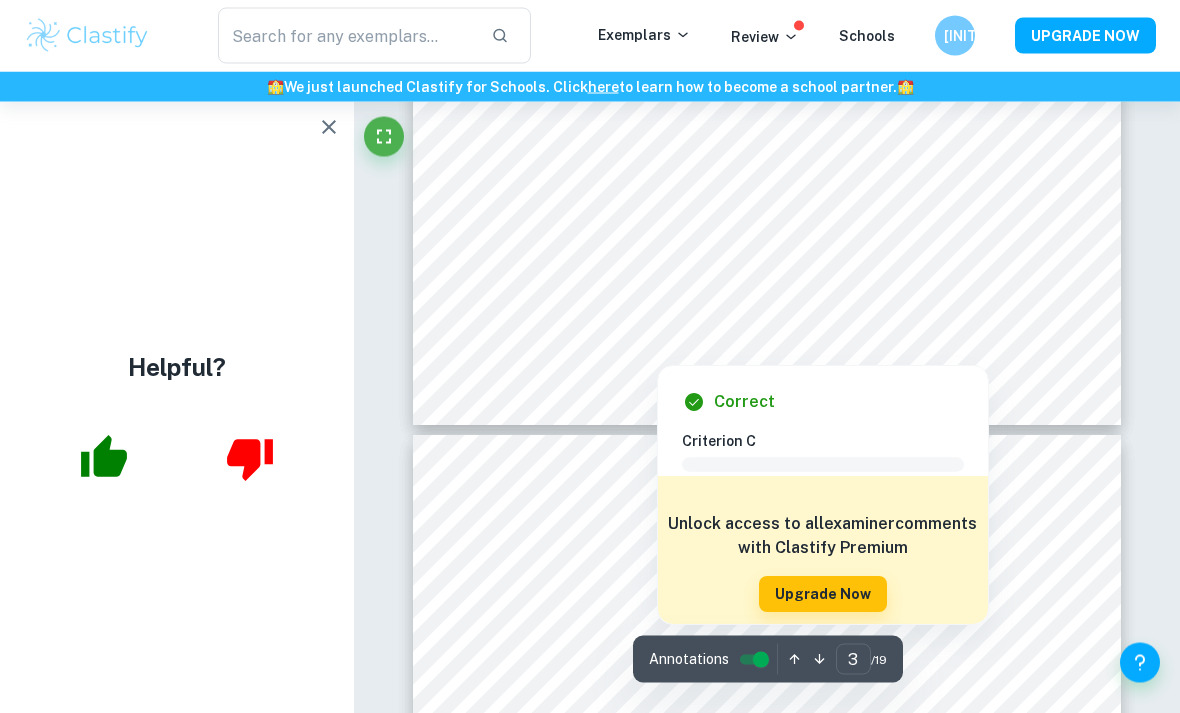 type on "4" 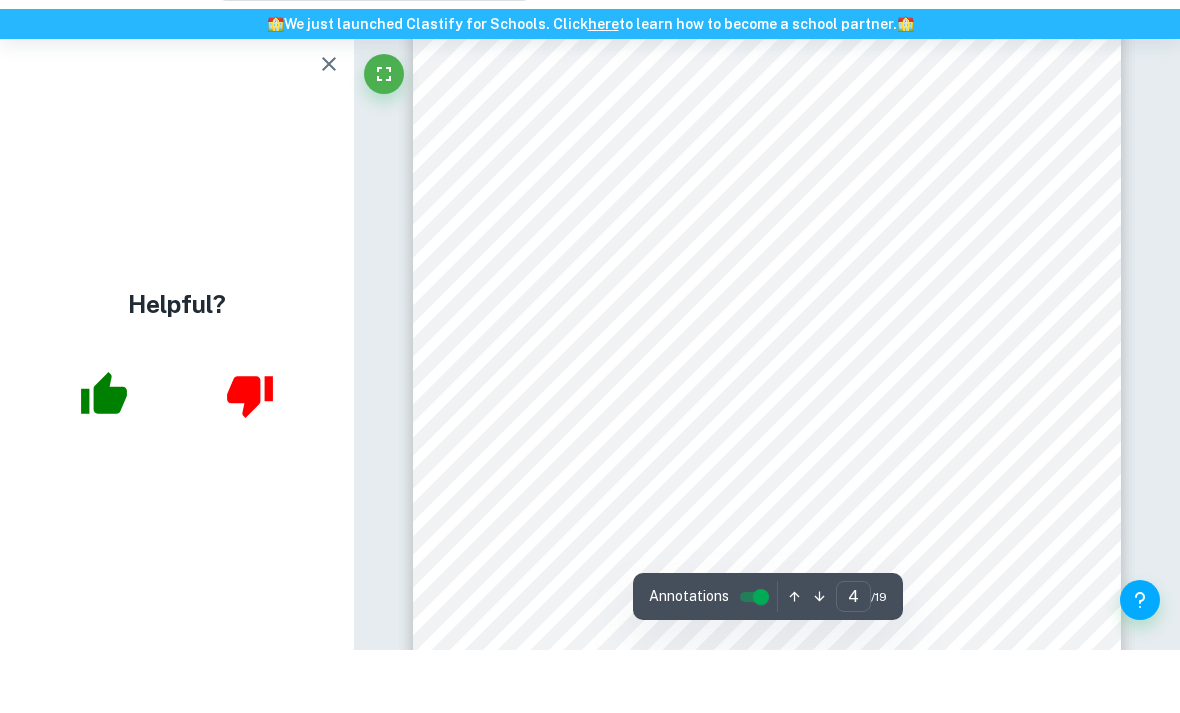 scroll, scrollTop: 3709, scrollLeft: 0, axis: vertical 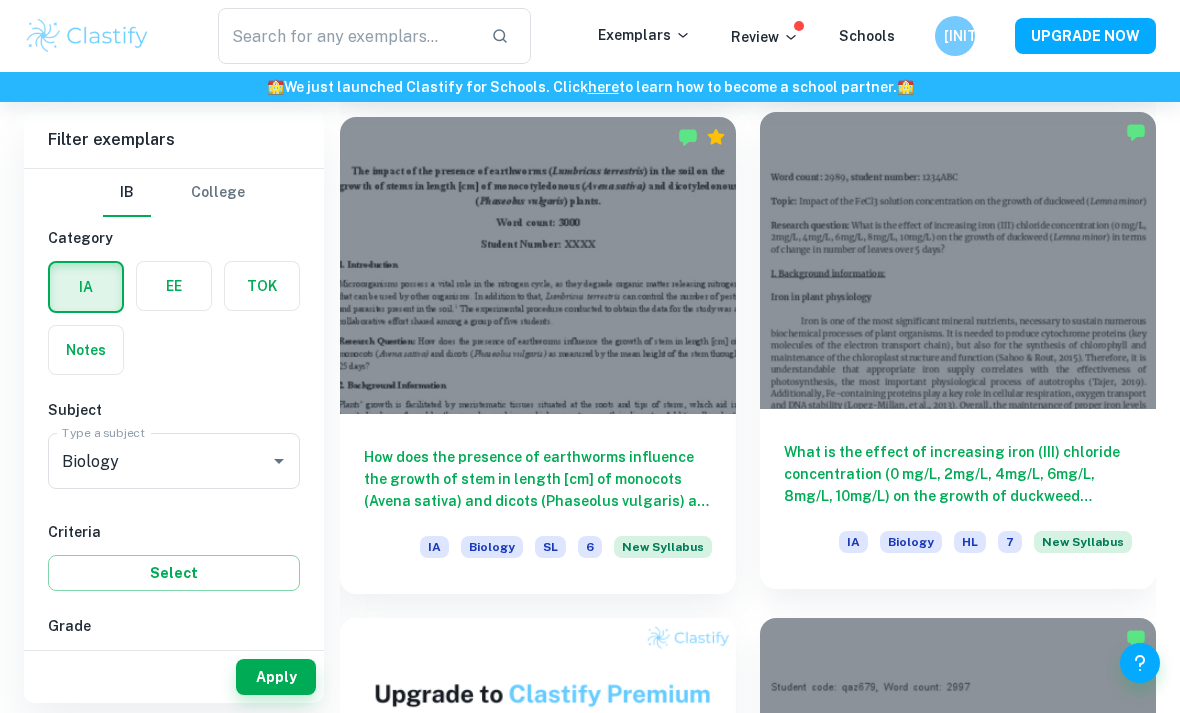 click at bounding box center [958, 260] 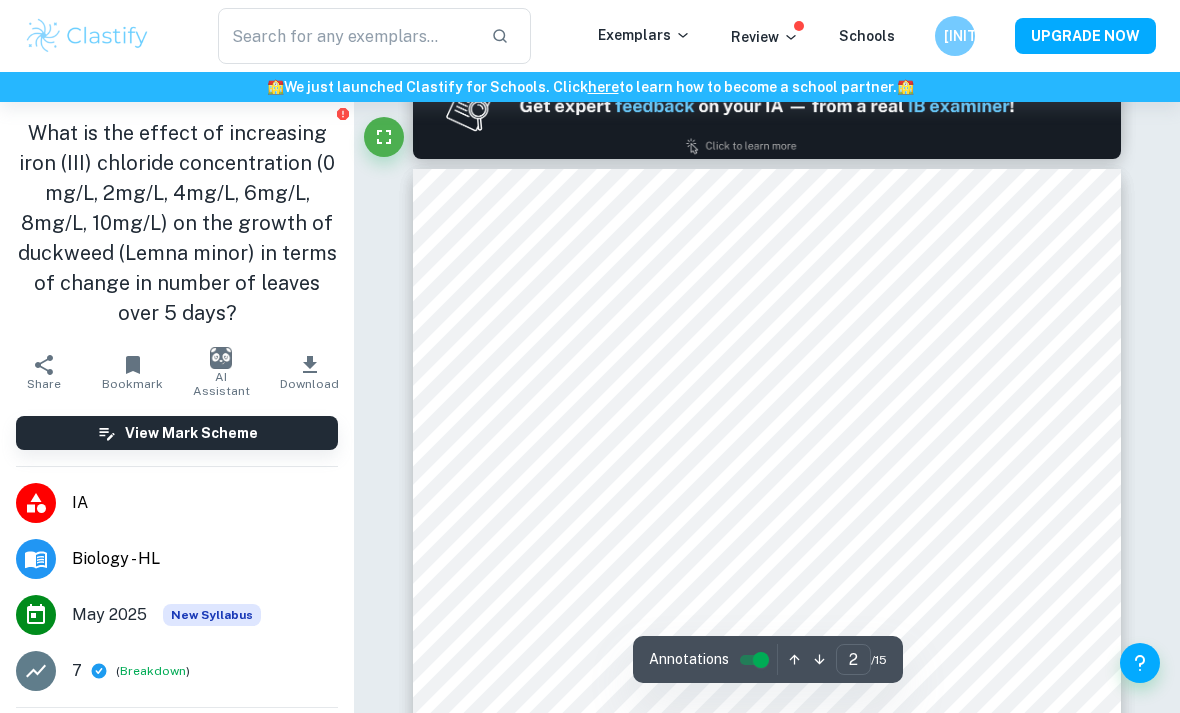 scroll, scrollTop: 1082, scrollLeft: 0, axis: vertical 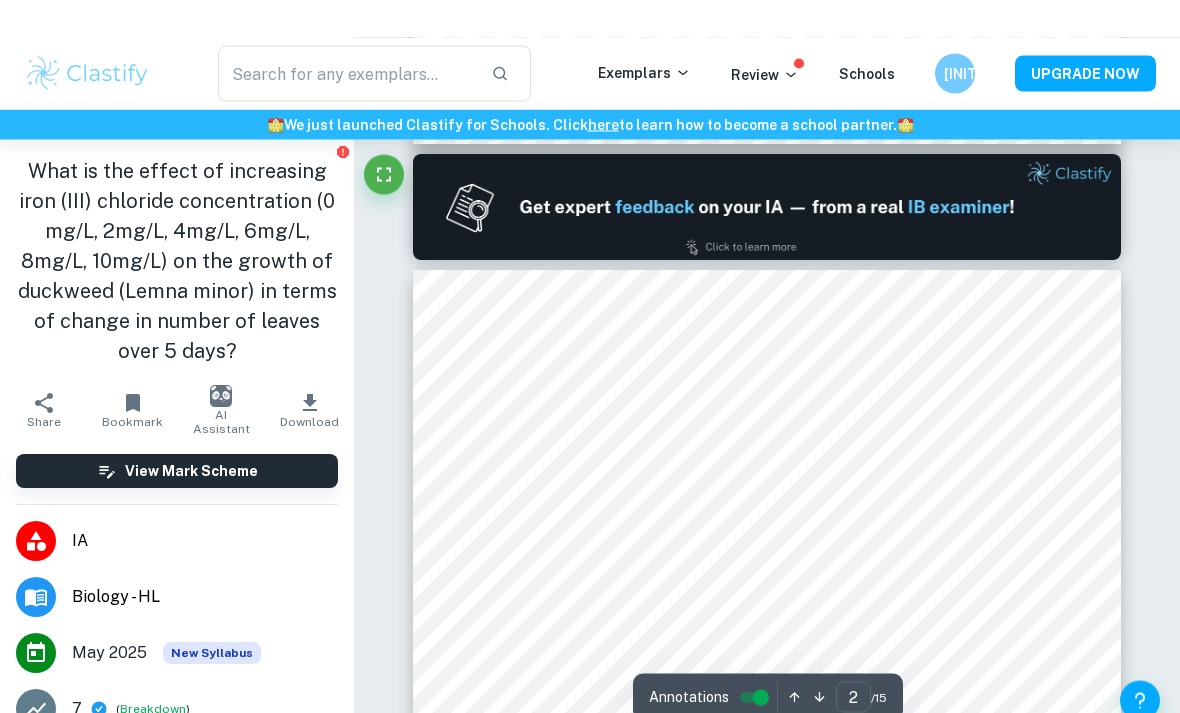 type on "1" 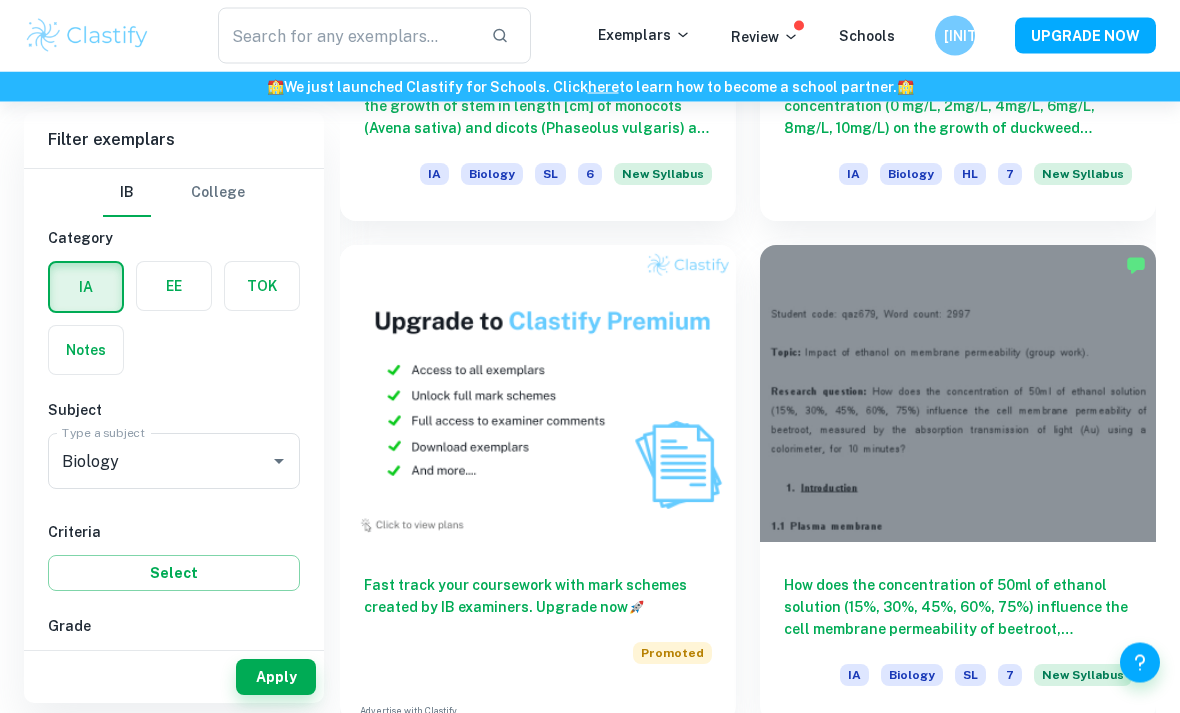 scroll, scrollTop: 1998, scrollLeft: 0, axis: vertical 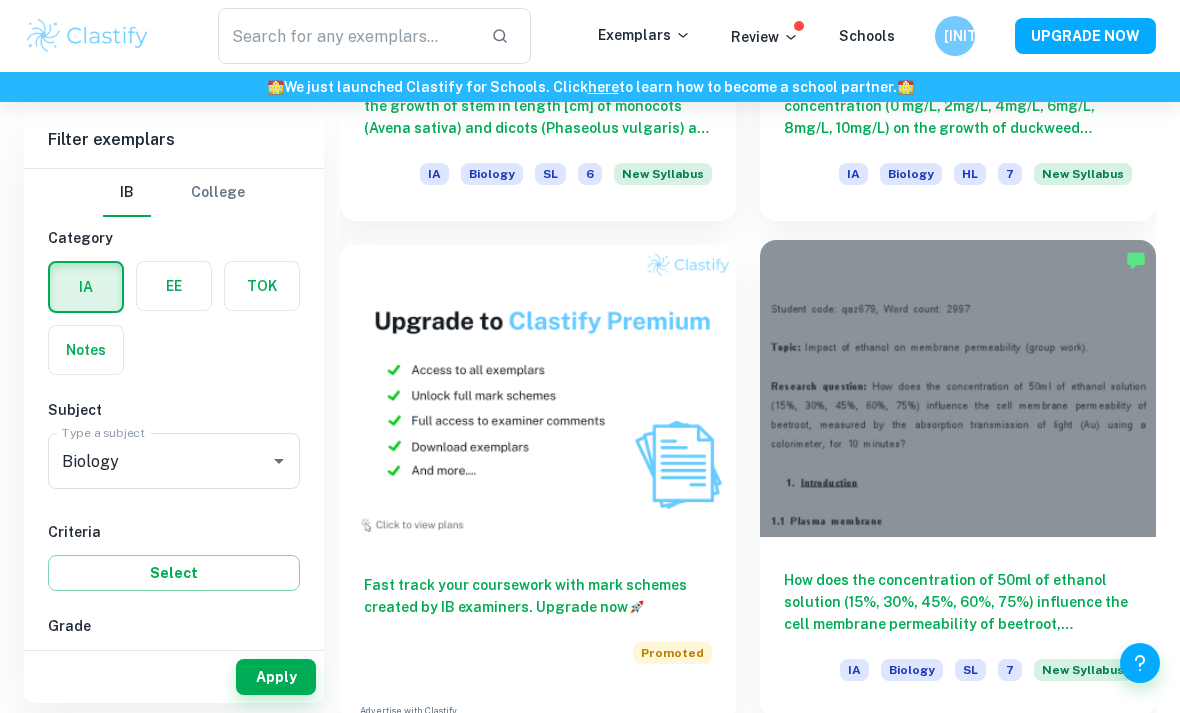 click at bounding box center (958, 388) 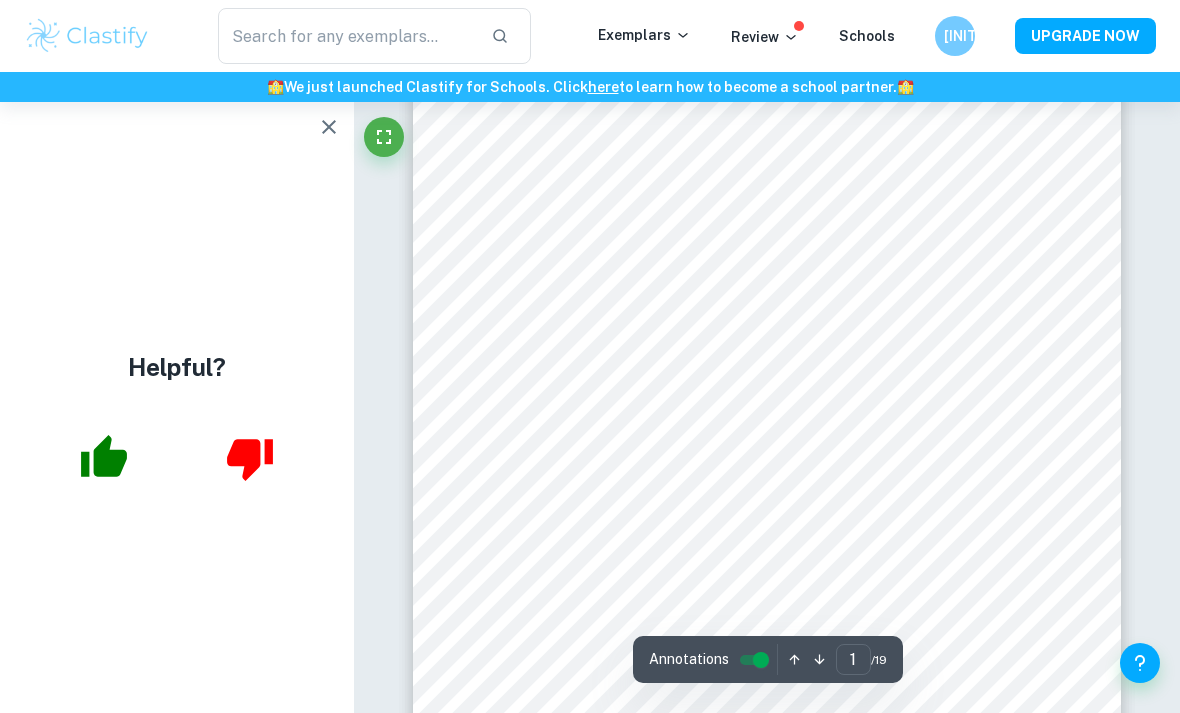 scroll, scrollTop: 392, scrollLeft: 0, axis: vertical 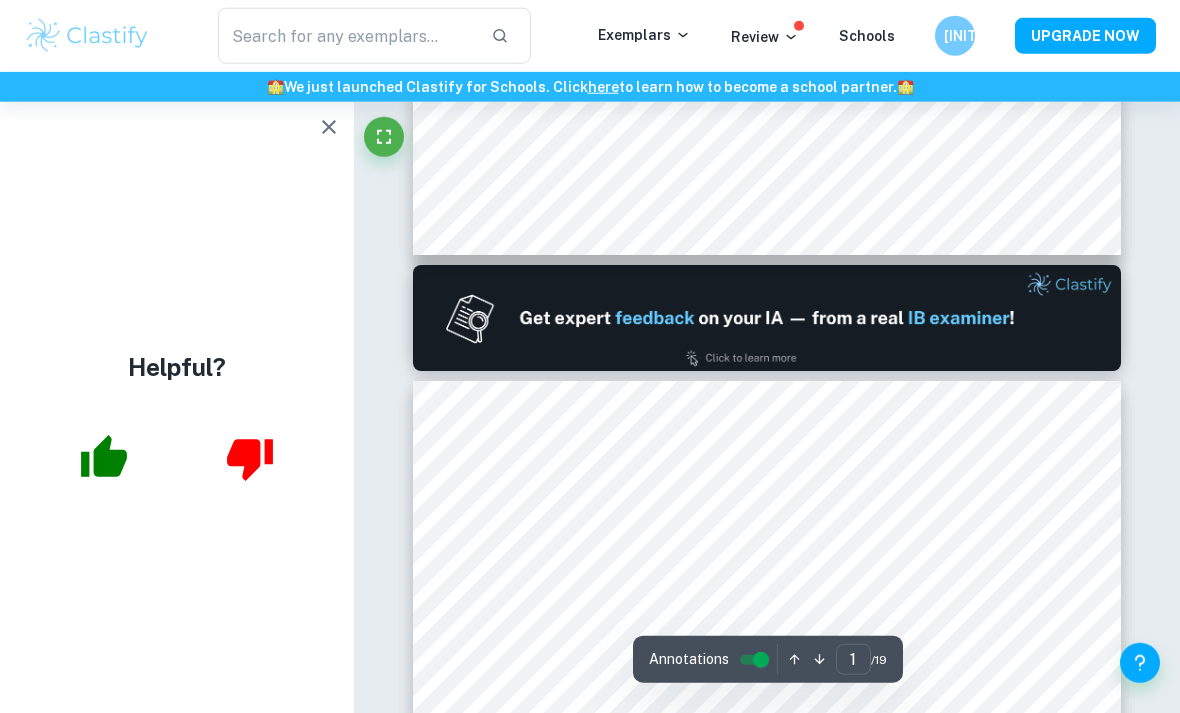 type on "2" 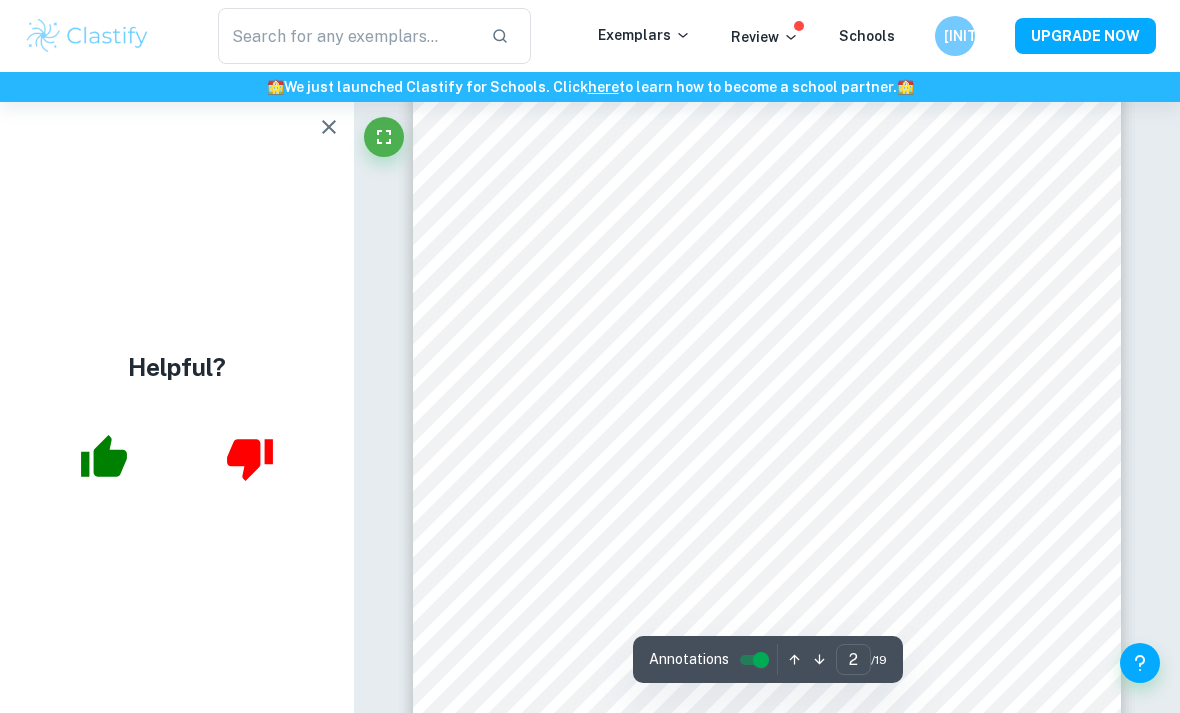scroll, scrollTop: 1297, scrollLeft: 0, axis: vertical 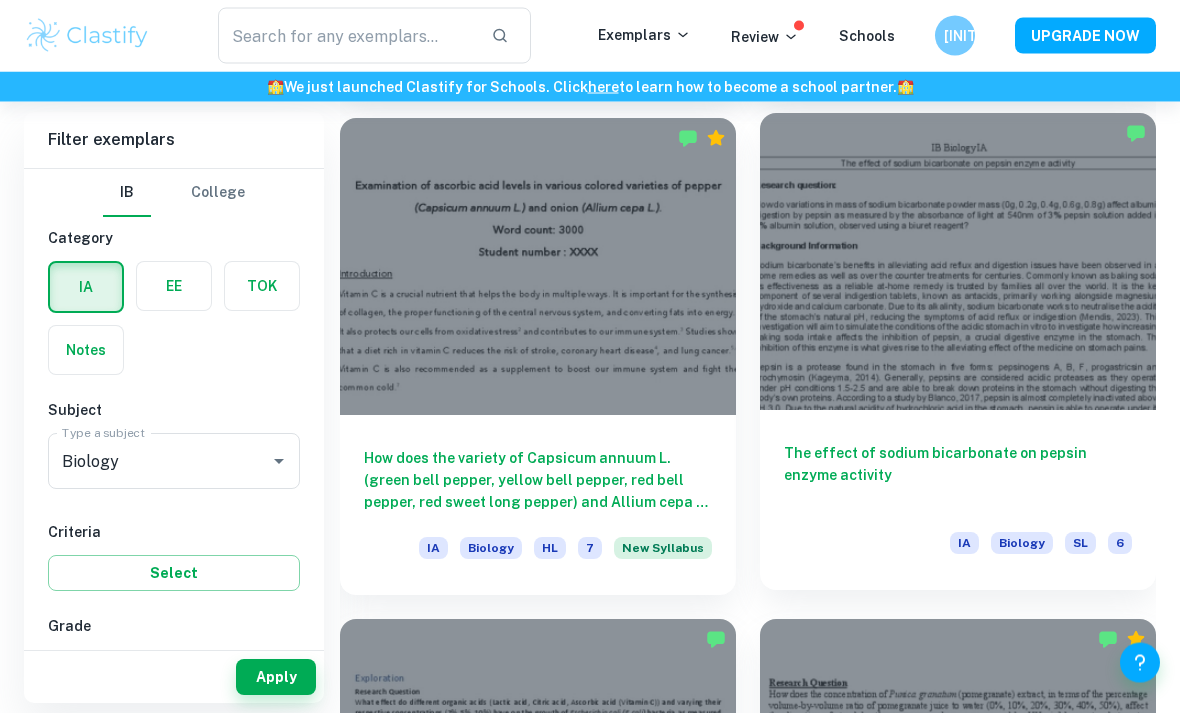 click at bounding box center [958, 262] 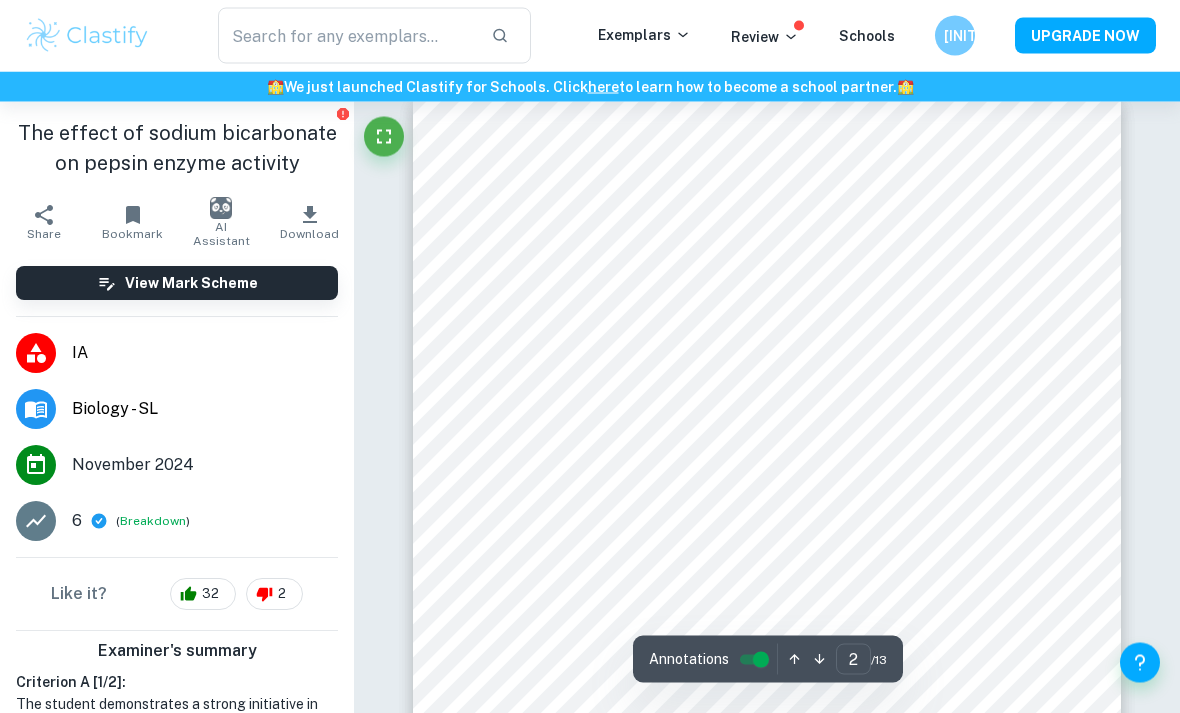 scroll, scrollTop: 1068, scrollLeft: 0, axis: vertical 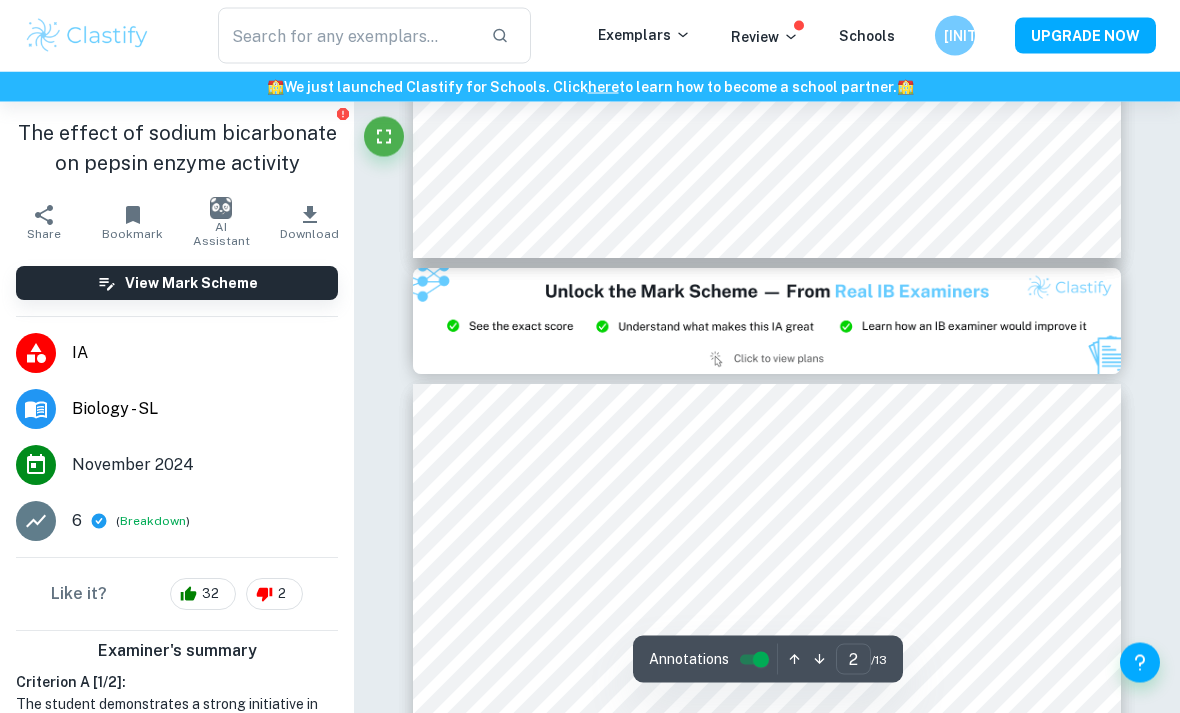 type on "3" 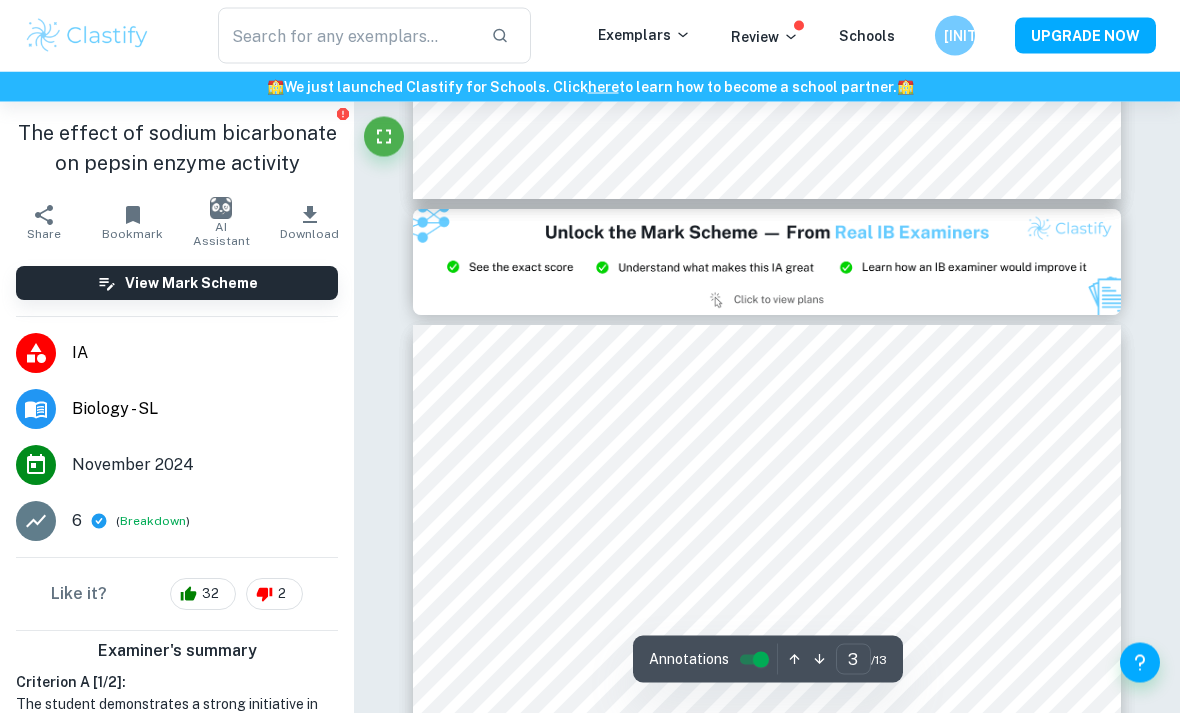 scroll, scrollTop: 1887, scrollLeft: 0, axis: vertical 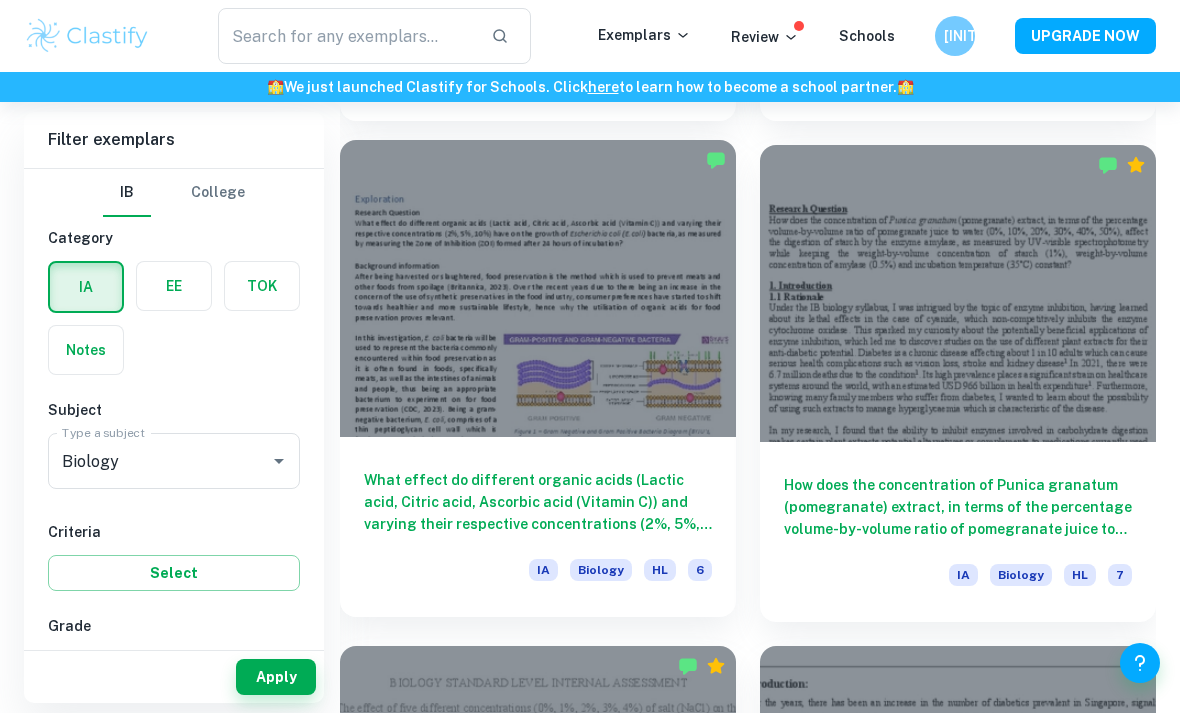 click at bounding box center (538, 288) 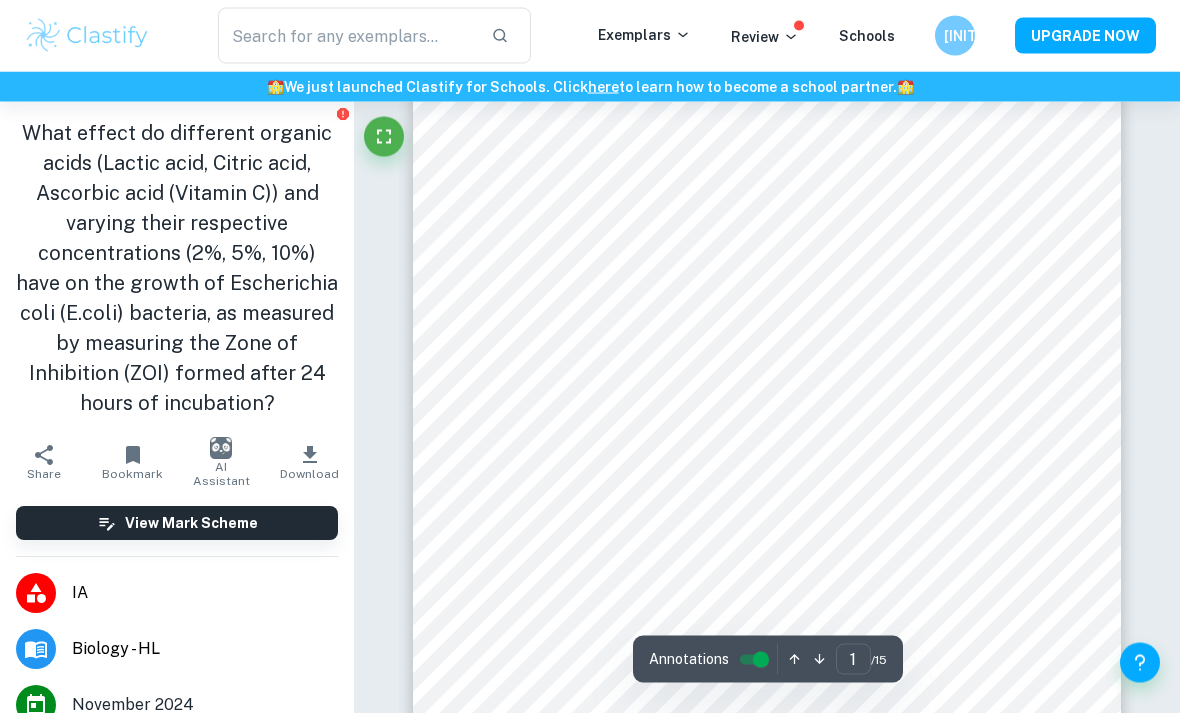 scroll, scrollTop: 76, scrollLeft: 0, axis: vertical 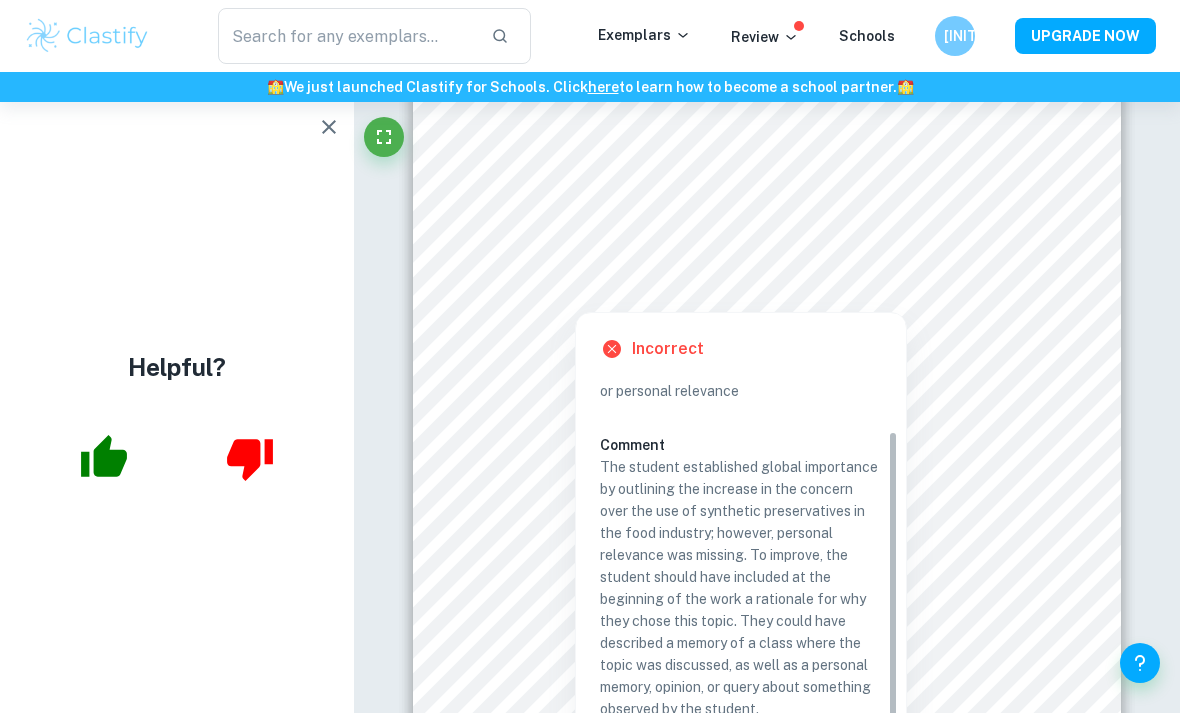 click on "Incorrect Criterion A The choice of the topic and research question is well-justified through its global or personal relevance Comment The student established global importance by outlining the increase in the concern over the use of synthetic preservatives in the food industry; however, personal relevance was missing. To improve, the student should have included at the beginning of the work a rationale for why they chose this topic. They could have described a memory of a class where the topic was discussed, as well as a personal memory, opinion, or query about something observed by the student. Written by [NAME] Ask Clai Correct Criterion A The student shows personal input and strong initiative in designing and conducting the study Comment Written by [NAME] Ask Clai Correct Criterion A The student shows personal input and strong initiative in designing and conducting the study Comment Written by [NAME] Ask Clai Incorrect Criterion B A focused and detailed description of the main topic is present Comment" at bounding box center (767, 7044) 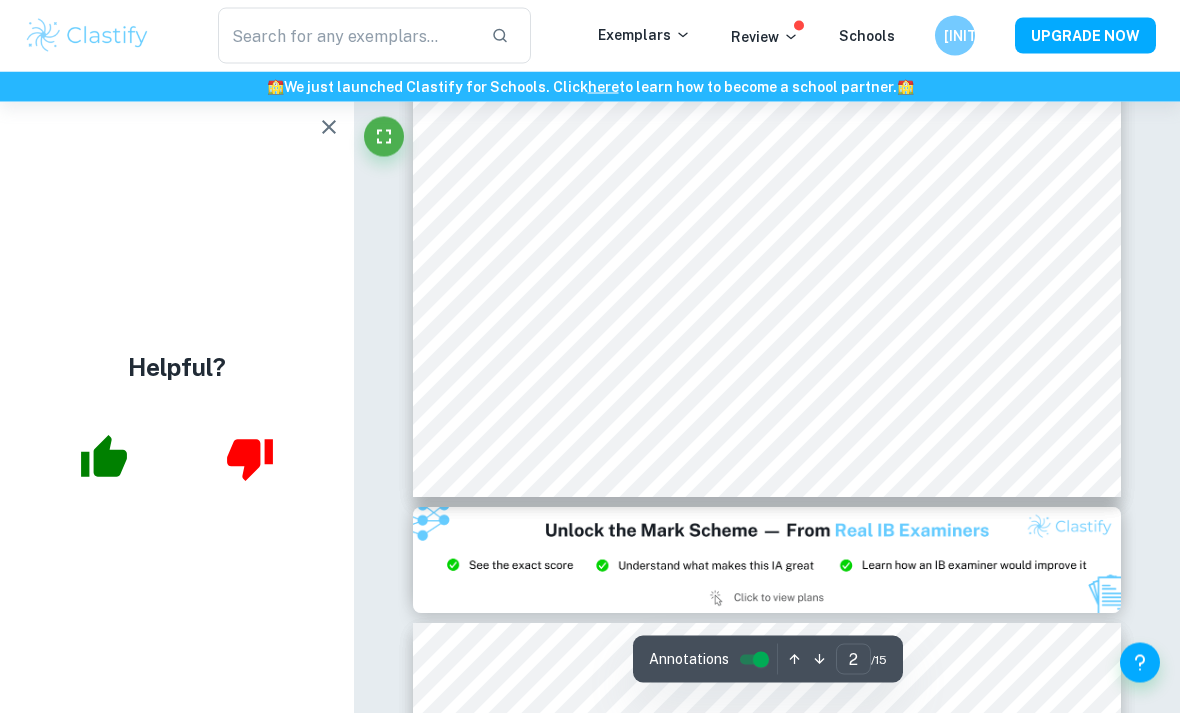 scroll, scrollTop: 1583, scrollLeft: 0, axis: vertical 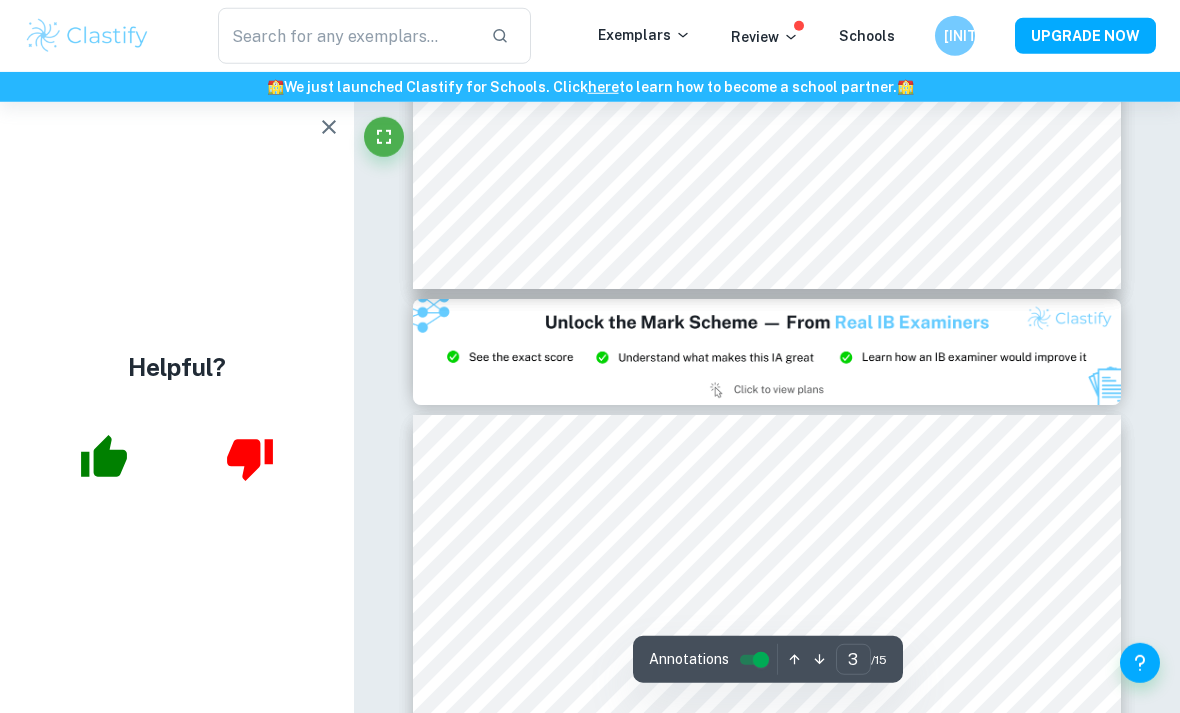 type on "2" 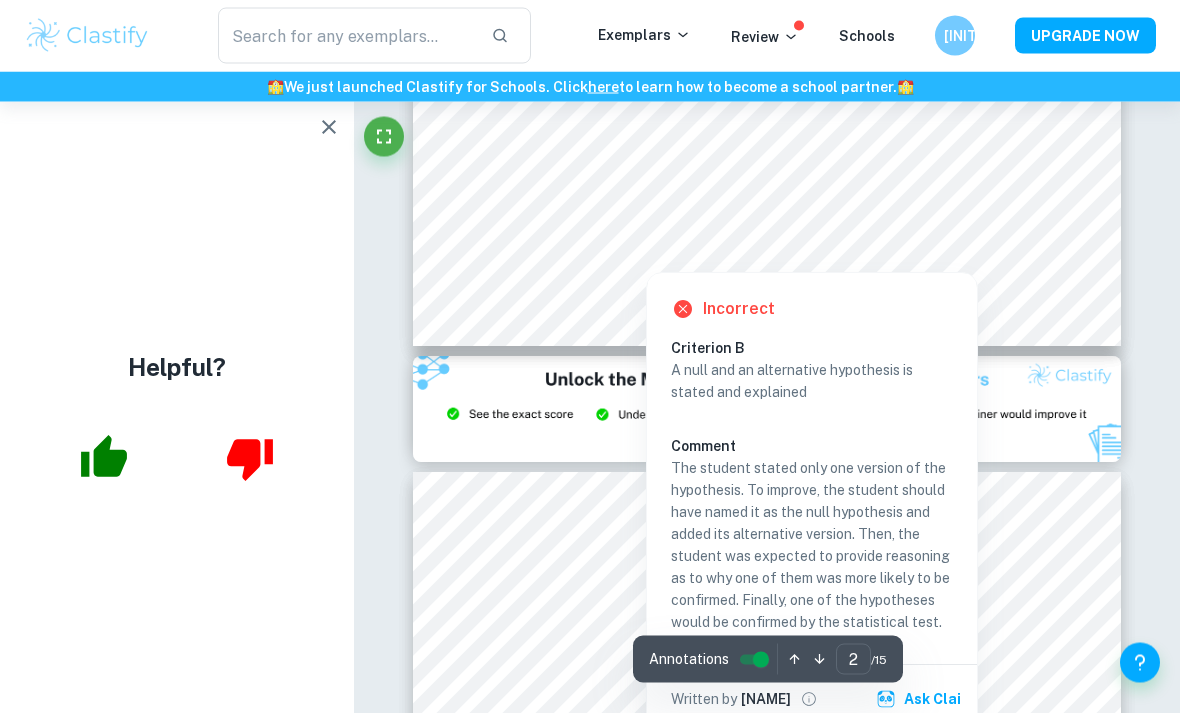 scroll, scrollTop: 1734, scrollLeft: 0, axis: vertical 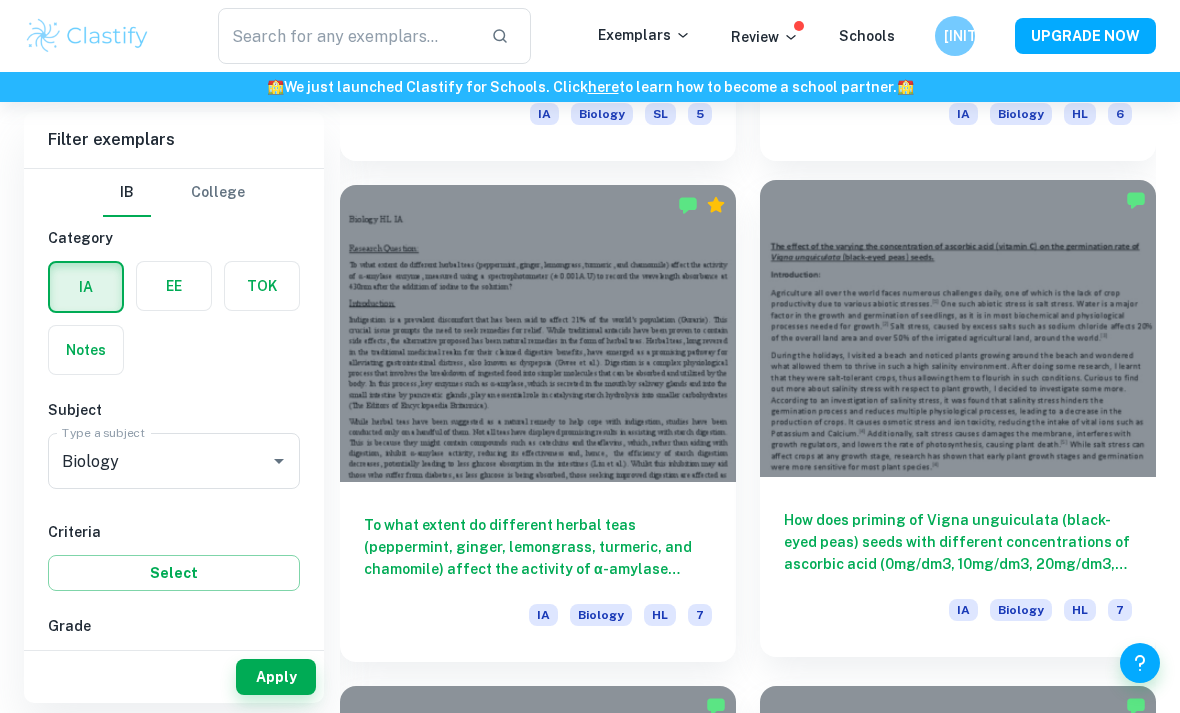 click at bounding box center [958, 328] 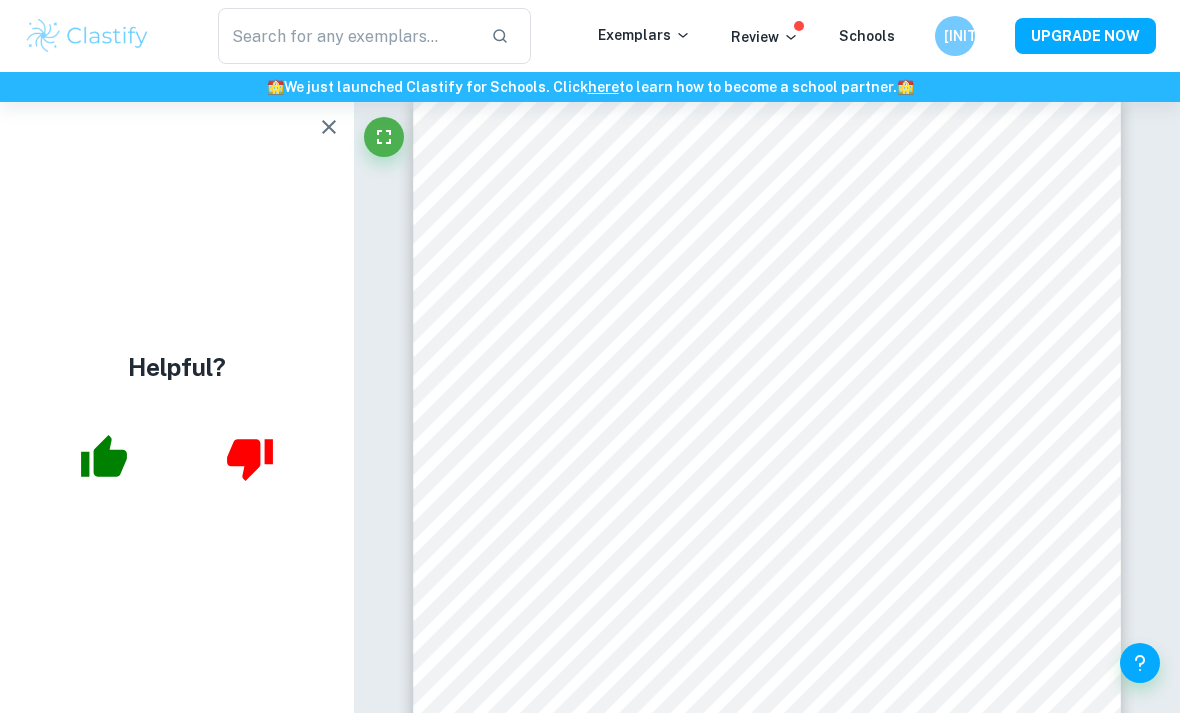 scroll, scrollTop: 51, scrollLeft: 0, axis: vertical 